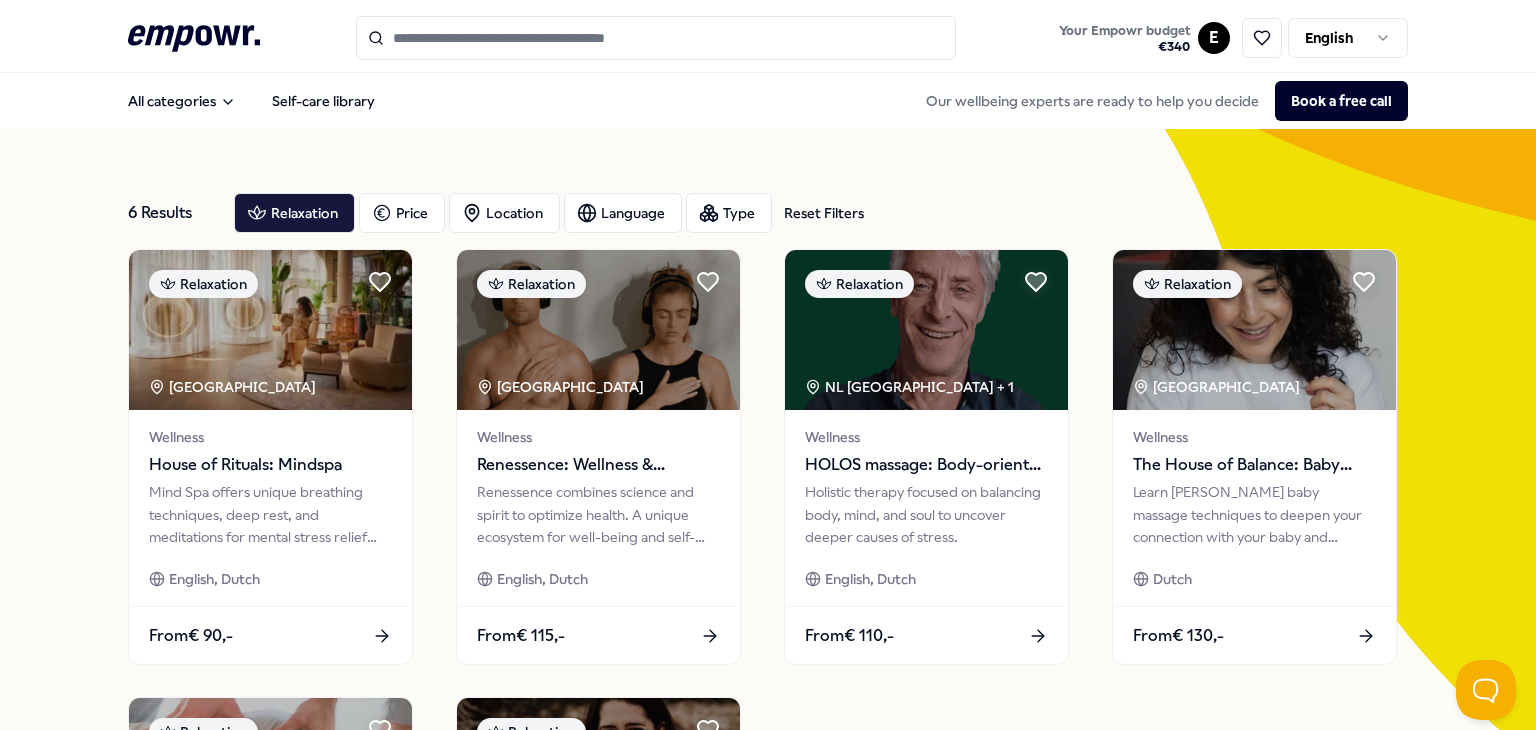 scroll, scrollTop: 0, scrollLeft: 0, axis: both 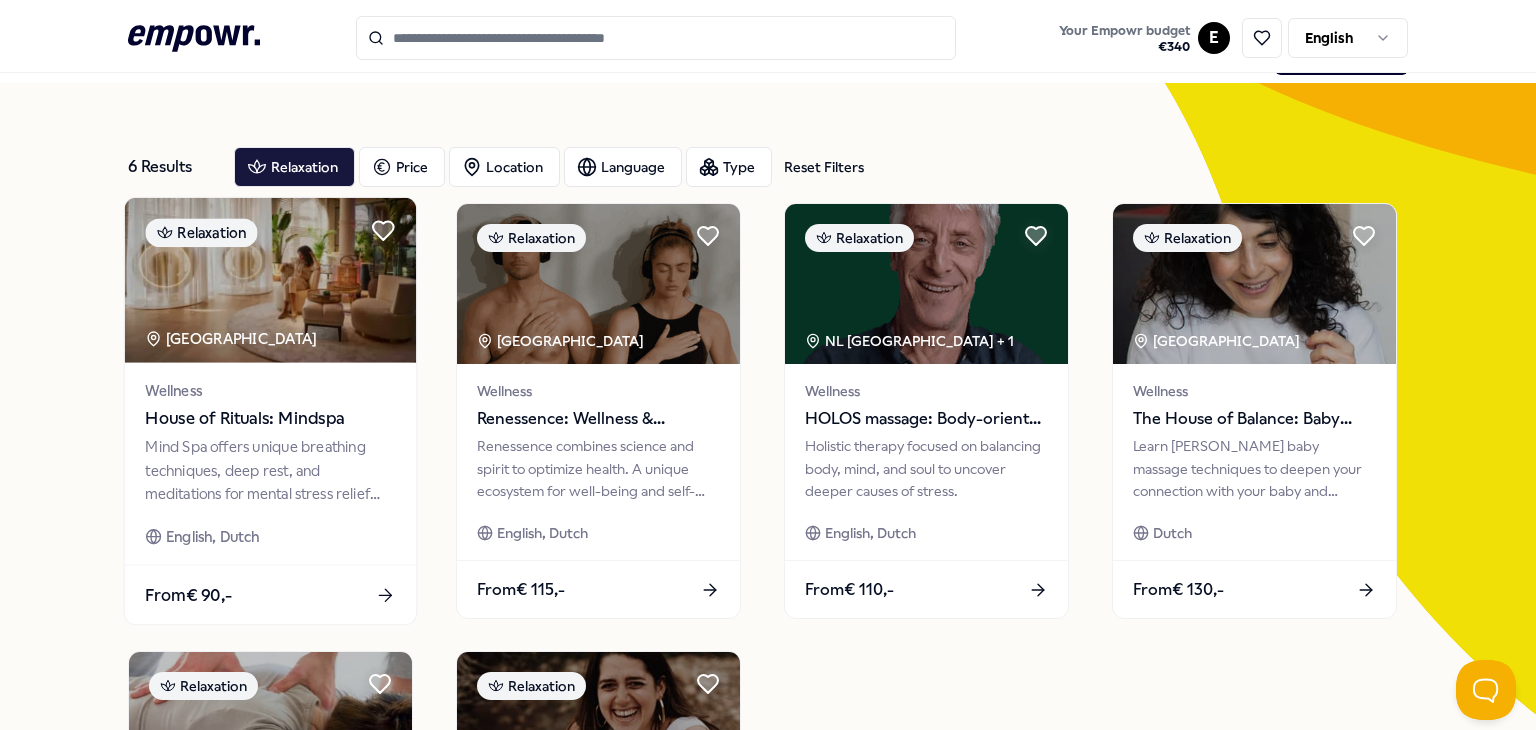 click on "From  € 90,-" at bounding box center [188, 595] 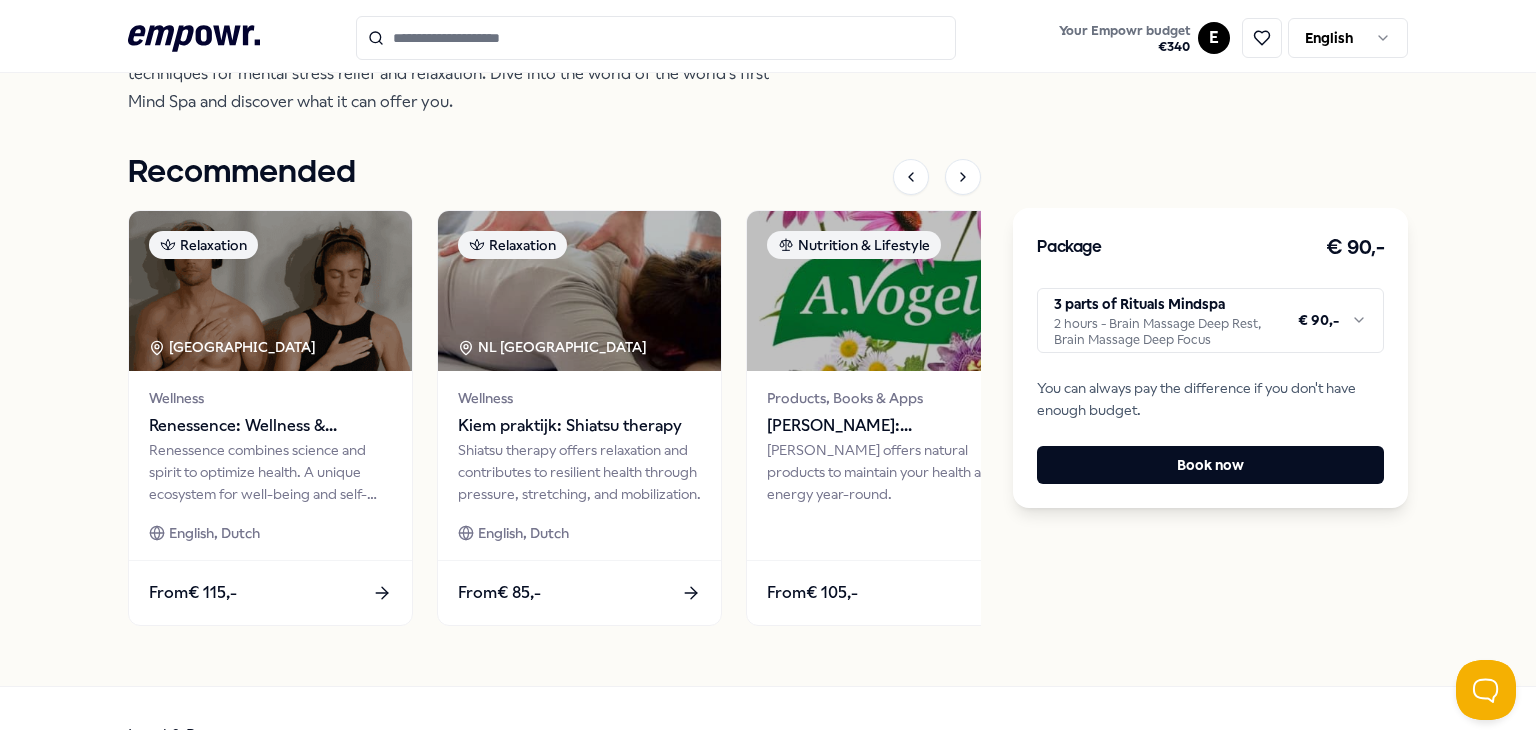 scroll, scrollTop: 726, scrollLeft: 0, axis: vertical 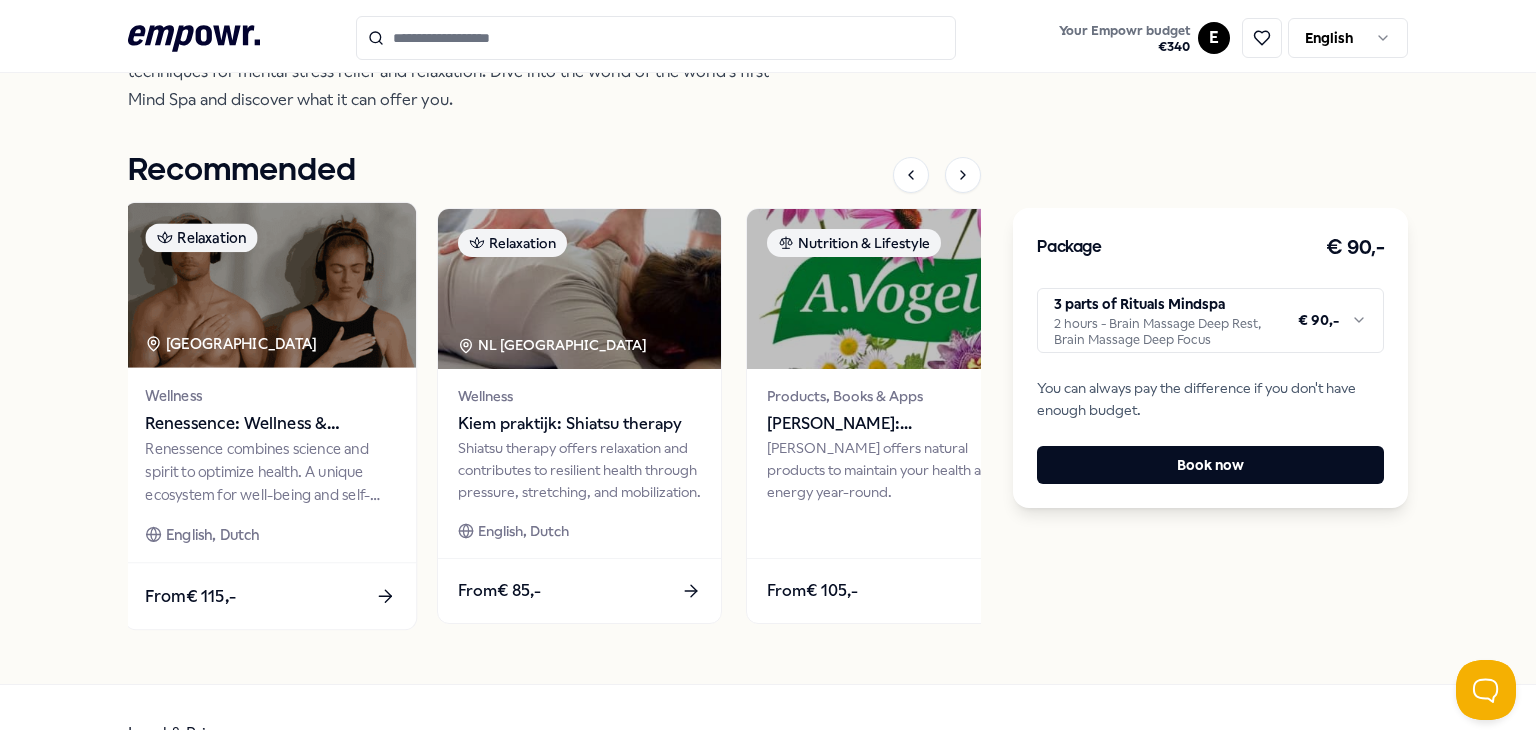 click on "From  € 115,-" at bounding box center (190, 596) 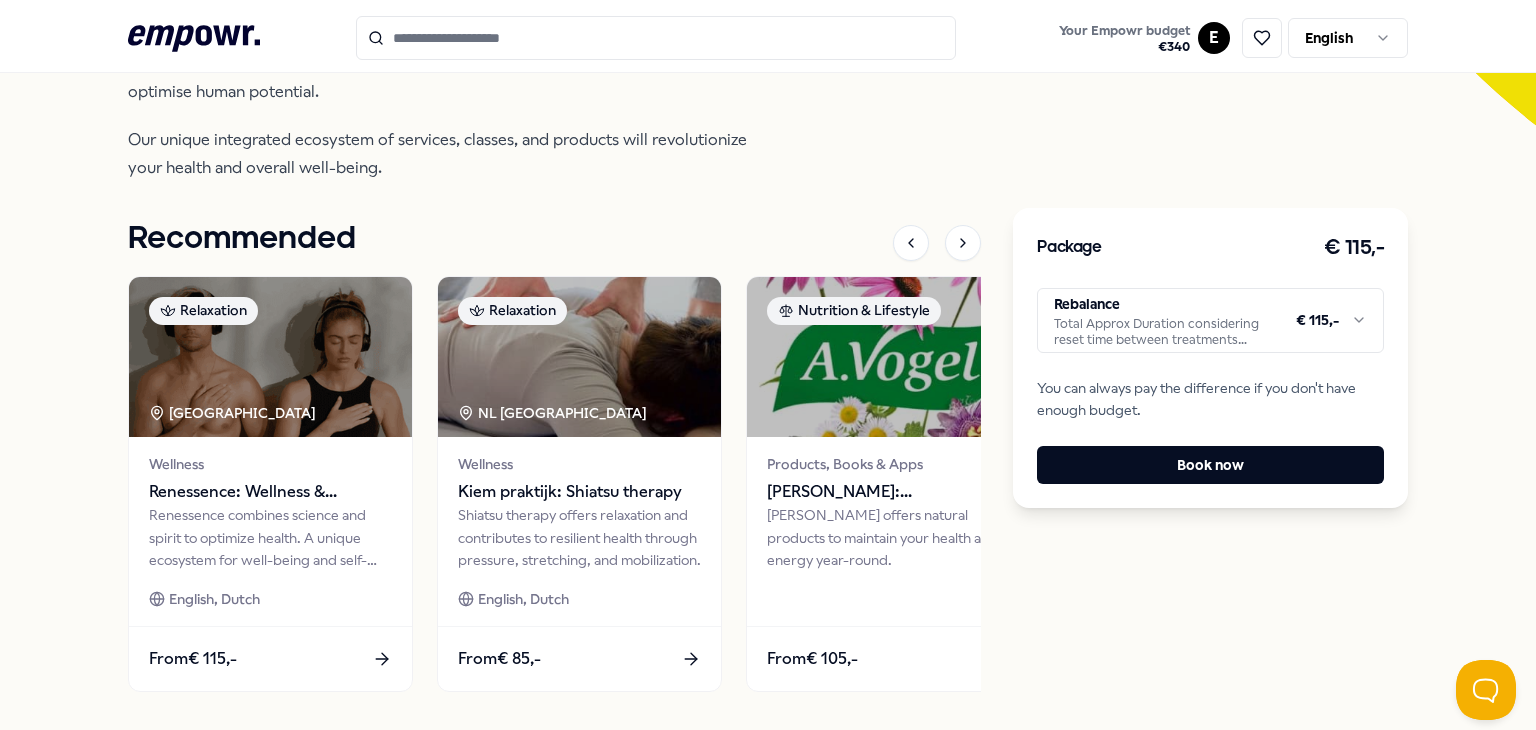 scroll, scrollTop: 754, scrollLeft: 0, axis: vertical 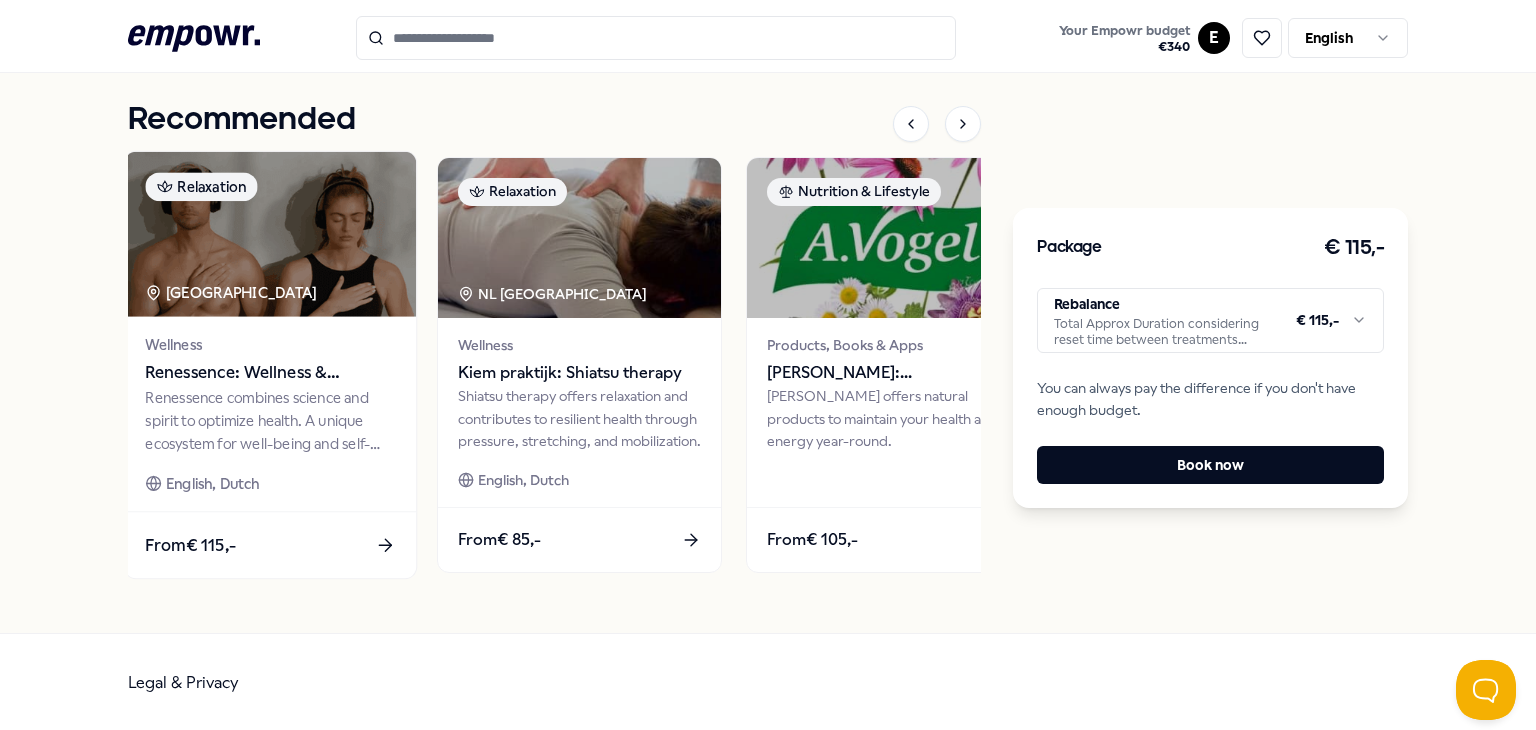 click on "From  € 115,-" at bounding box center (190, 545) 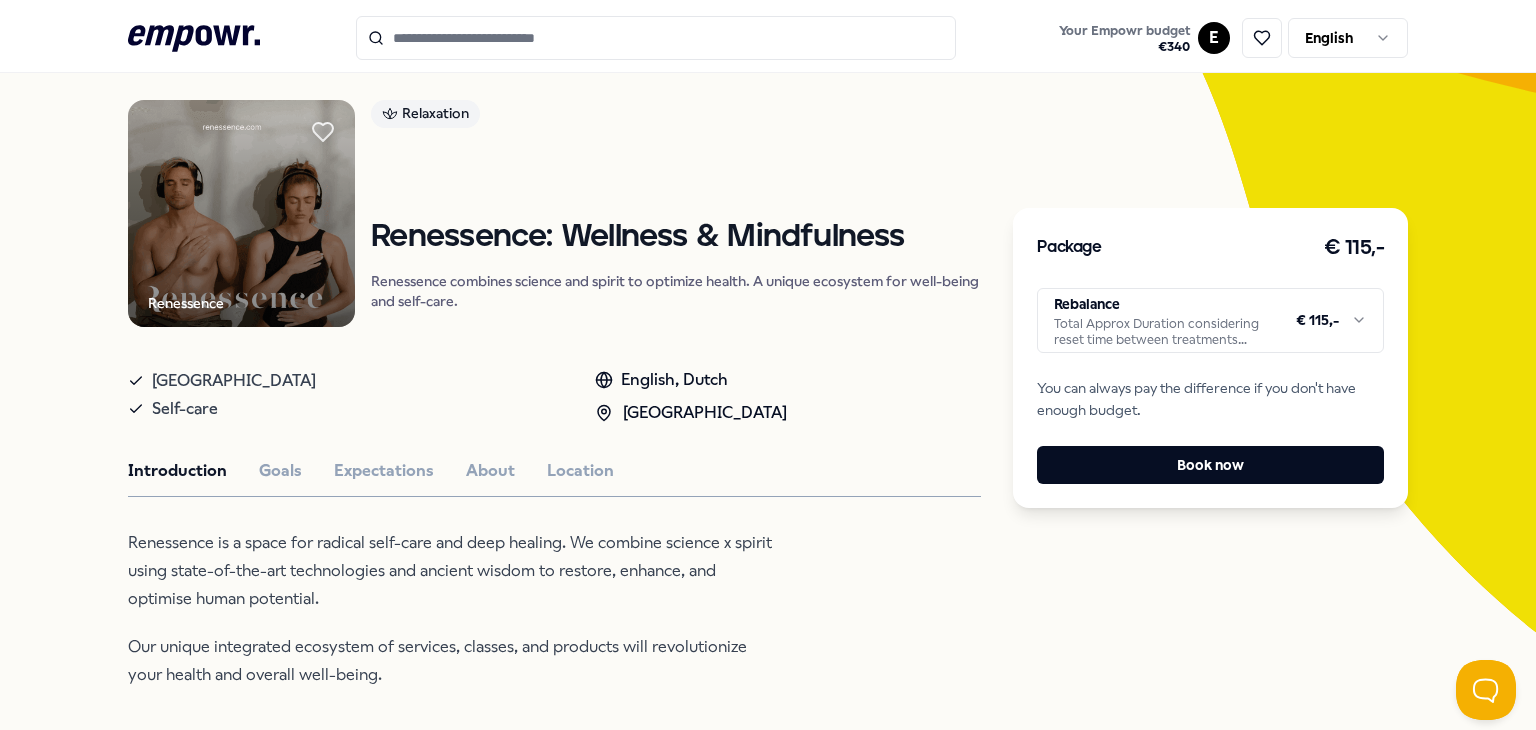 click on ".empowr-logo_svg__cls-1{fill:#03032f} Your Empowr budget € 340 E English All categories   Self-care library Back Renessence Relaxation Renessence: Wellness & Mindfulness Renessence combines science and spirit to optimize health. A unique ecosystem for well-being and self-care. Amsterdam Self-care English, [GEOGRAPHIC_DATA] Region Introduction Goals Expectations About Location Renessence is a space for radical self-care and deep healing. We combine science x spirit using state-of-the-art technologies and ancient wisdom to restore, enhance, and optimise human potential.  Our unique integrated ecosystem of services, classes, and products will revolutionize your health and overall well-being. Recommended Relaxation [GEOGRAPHIC_DATA] Region   Wellness Renessence: Wellness & Mindfulness Renessence combines science and spirit to optimize health. A unique ecosystem
for well-being and self-care. English, Dutch From  € 115,- Relaxation NL [GEOGRAPHIC_DATA]   Wellness Kiem praktijk: Shiatsu therapy English, Dutch From  From" at bounding box center [768, 365] 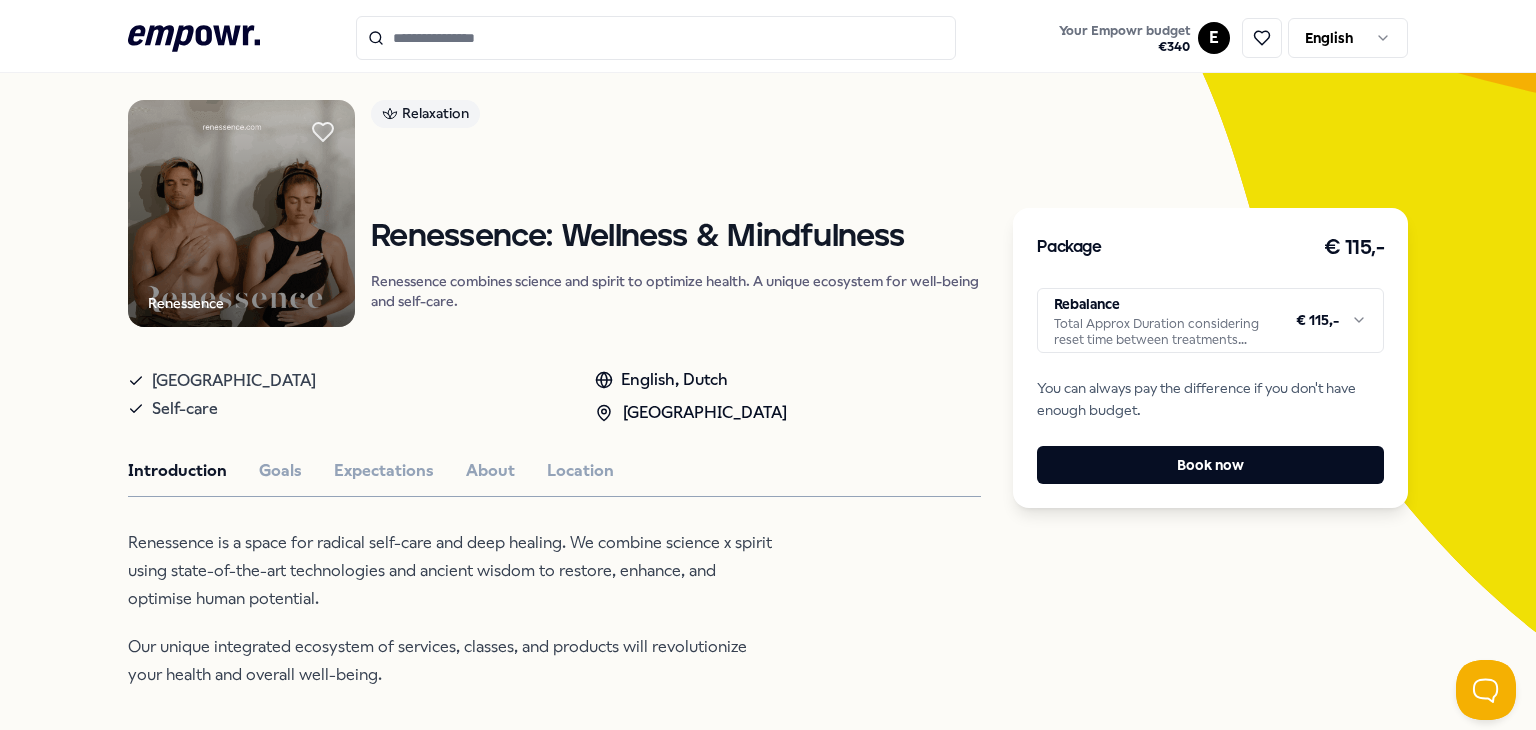 click on ".empowr-logo_svg__cls-1{fill:#03032f} Your Empowr budget € 340 E English All categories   Self-care library Back Renessence Relaxation Renessence: Wellness & Mindfulness Renessence combines science and spirit to optimize health. A unique ecosystem for well-being and self-care. Amsterdam Self-care English, [GEOGRAPHIC_DATA] Region Introduction Goals Expectations About Location Renessence is a space for radical self-care and deep healing. We combine science x spirit using state-of-the-art technologies and ancient wisdom to restore, enhance, and optimise human potential.  Our unique integrated ecosystem of services, classes, and products will revolutionize your health and overall well-being. Recommended Relaxation [GEOGRAPHIC_DATA] Region   Wellness Renessence: Wellness & Mindfulness Renessence combines science and spirit to optimize health. A unique ecosystem
for well-being and self-care. English, Dutch From  € 115,- Relaxation NL [GEOGRAPHIC_DATA]   Wellness Kiem praktijk: Shiatsu therapy English, Dutch From  From" at bounding box center (768, 365) 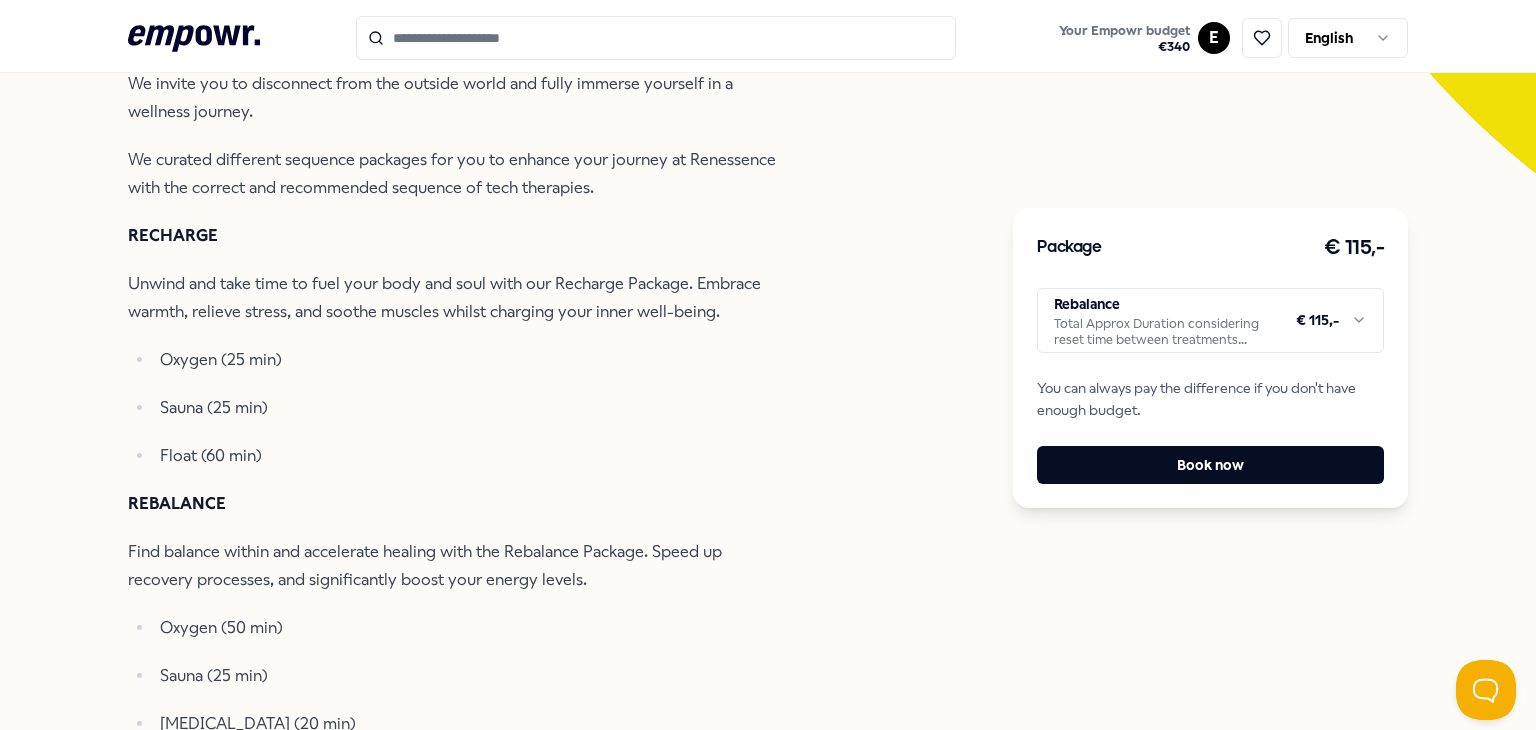 scroll, scrollTop: 584, scrollLeft: 0, axis: vertical 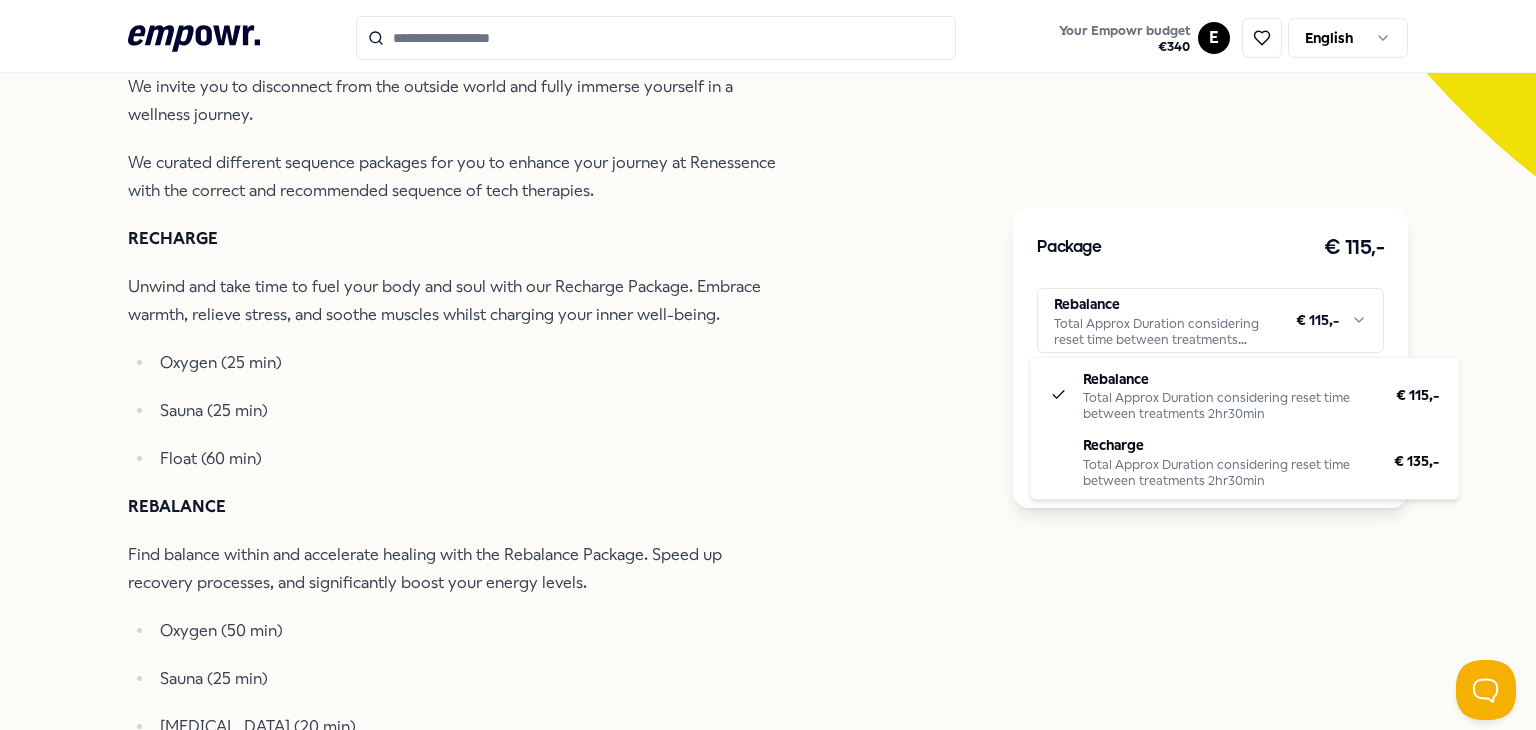 click on ".empowr-logo_svg__cls-1{fill:#03032f} Your Empowr budget € 340 E English All categories   Self-care library Back Renessence Relaxation Renessence: Wellness & Mindfulness Renessence combines science and spirit to optimize health. A unique ecosystem for well-being and self-care. [GEOGRAPHIC_DATA] Self-care English, [GEOGRAPHIC_DATA] Introduction Goals Expectations About Location We invite you to disconnect from the outside world and fully immerse yourself in a wellness journey. We curated different sequence packages for you to enhance your journey at Renessence with the correct and recommended sequence of tech therapies. RECHARGE Unwind and take time to fuel your body and soul with our Recharge Package. Embrace warmth, relieve stress, and soothe muscles whilst charging your inner well-being. Oxygen (25 min) Sauna (25 min) Float (60 min) REBALANCE Find balance within and accelerate healing with the Rebalance Package. Speed up recovery processes, and significantly boost your energy levels. Oxygen (50 min)   From" at bounding box center (768, 365) 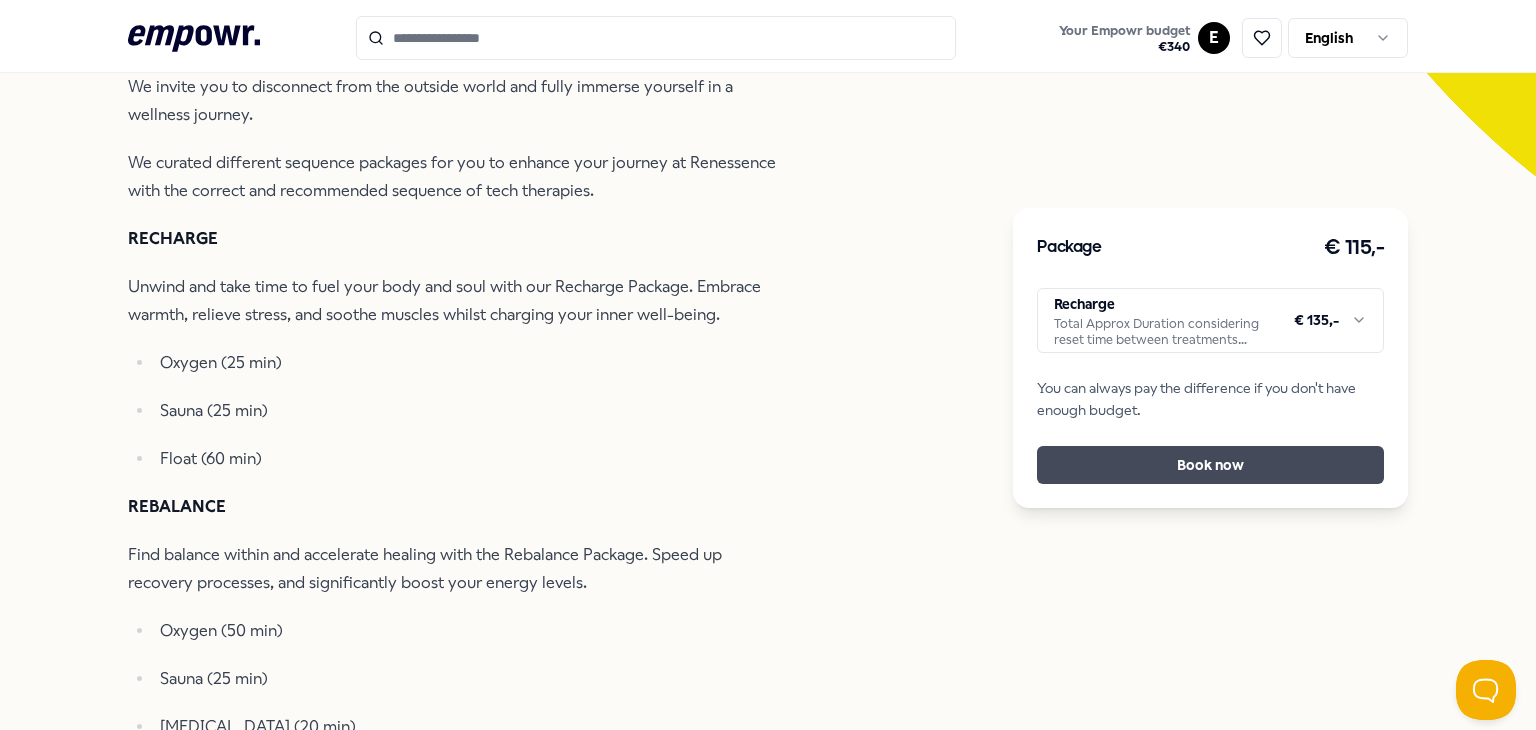 click on "Book now" at bounding box center (1210, 465) 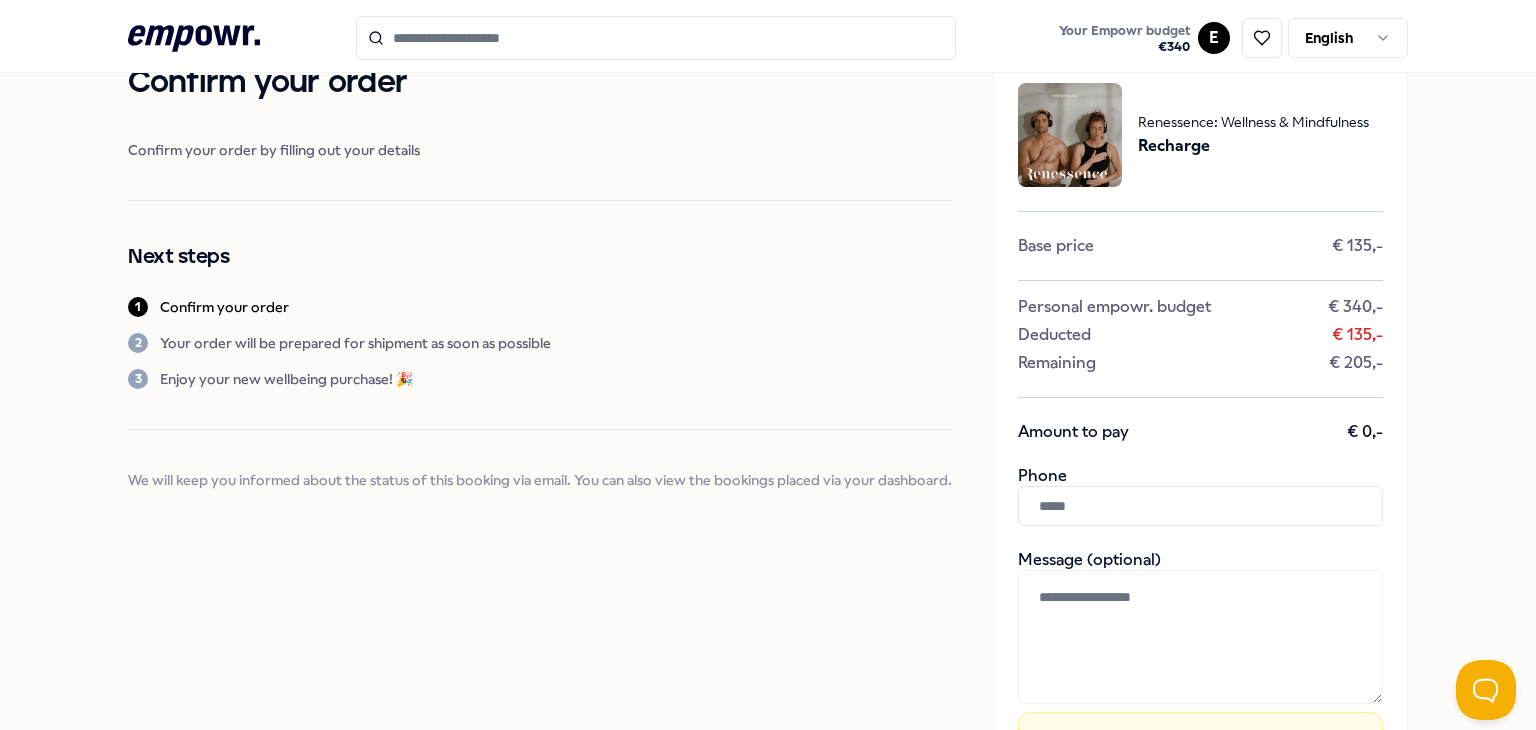 scroll, scrollTop: 437, scrollLeft: 0, axis: vertical 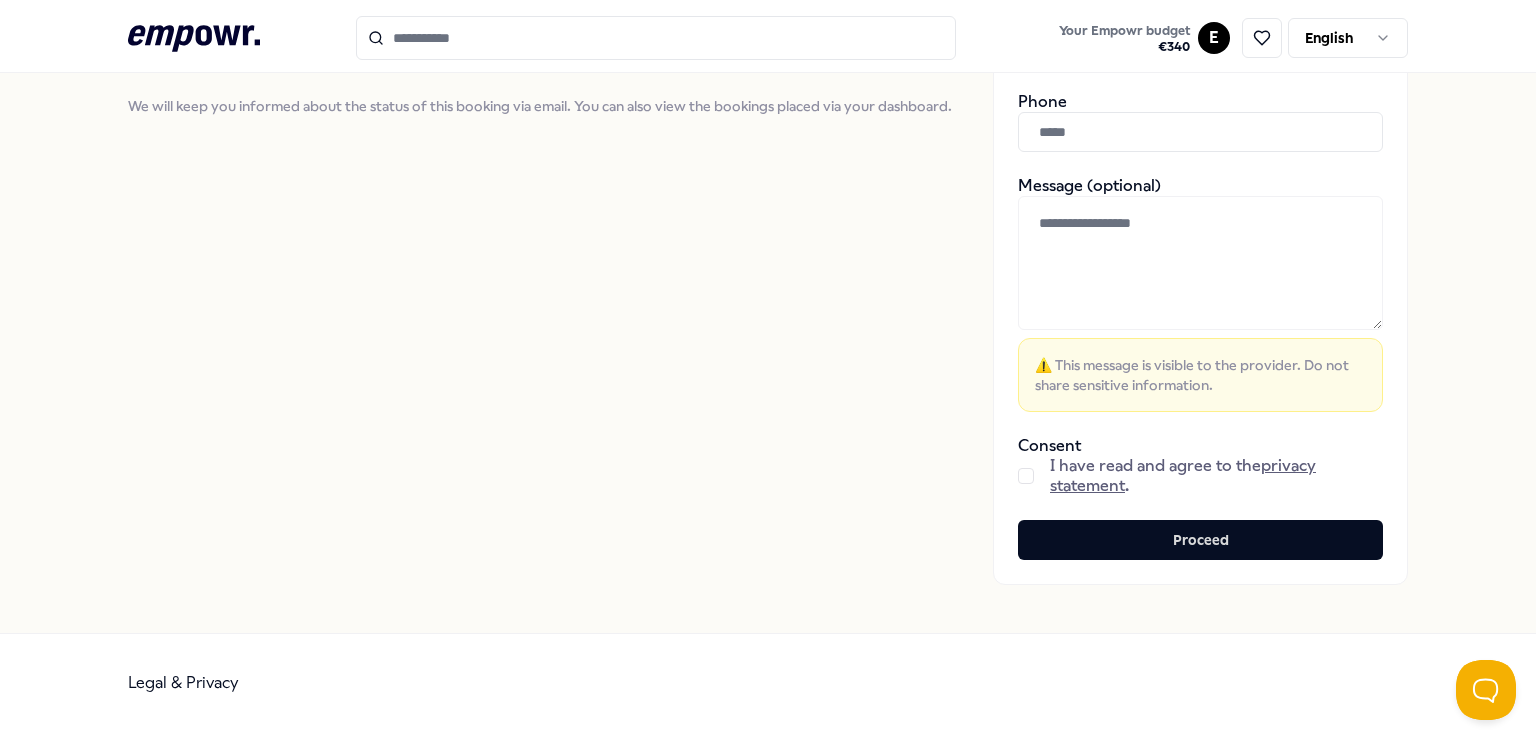 click at bounding box center [1026, 476] 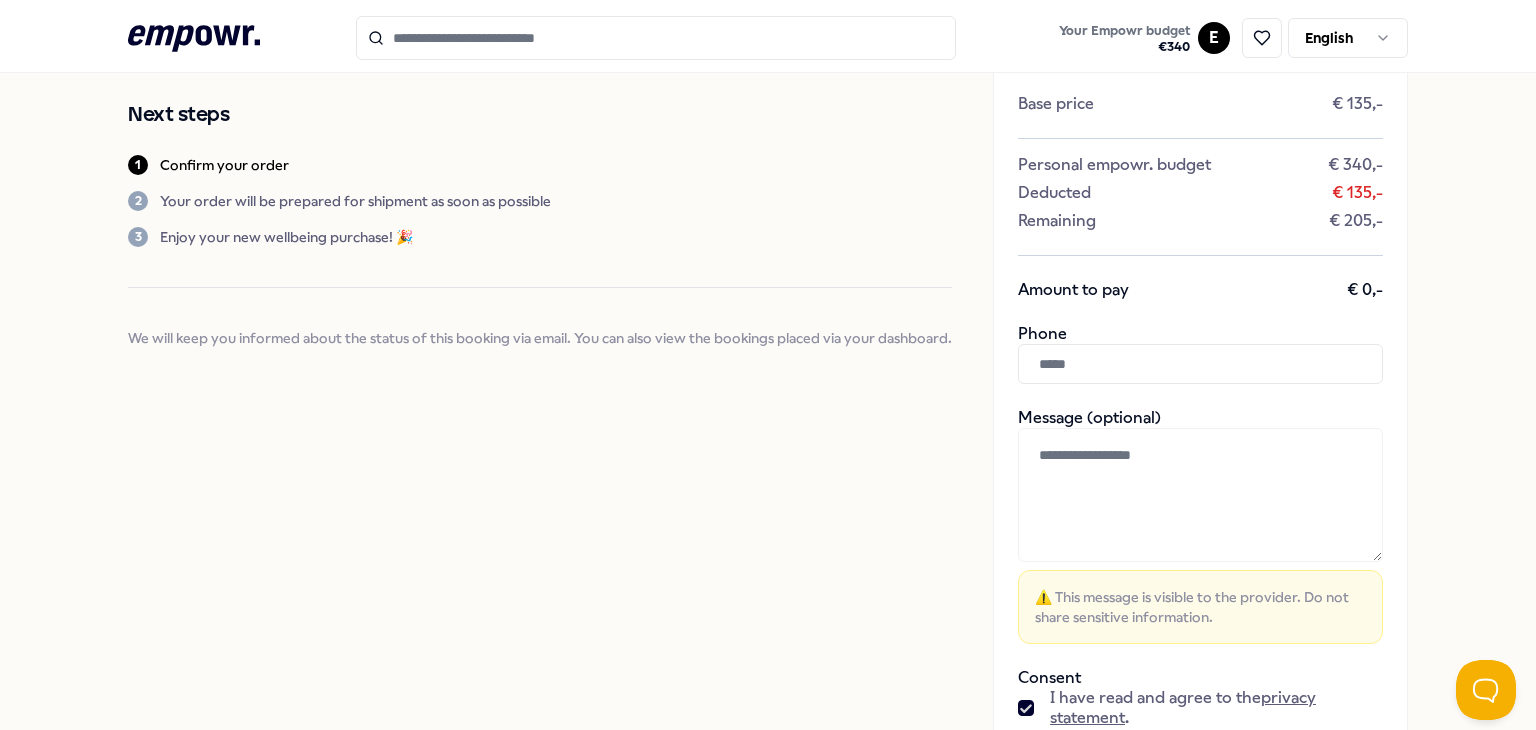 scroll, scrollTop: 129, scrollLeft: 0, axis: vertical 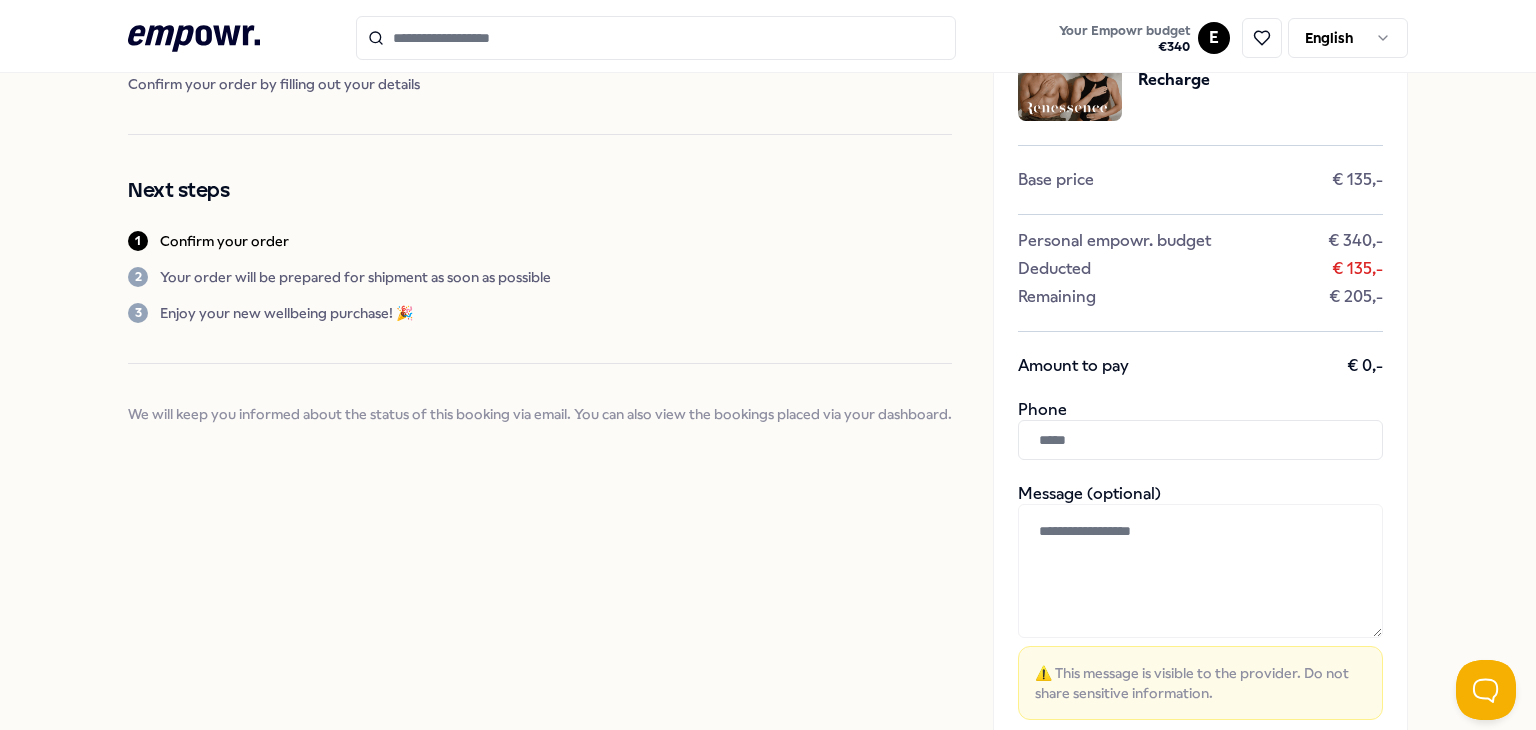 drag, startPoint x: 1125, startPoint y: 221, endPoint x: 1043, endPoint y: 448, distance: 241.35658 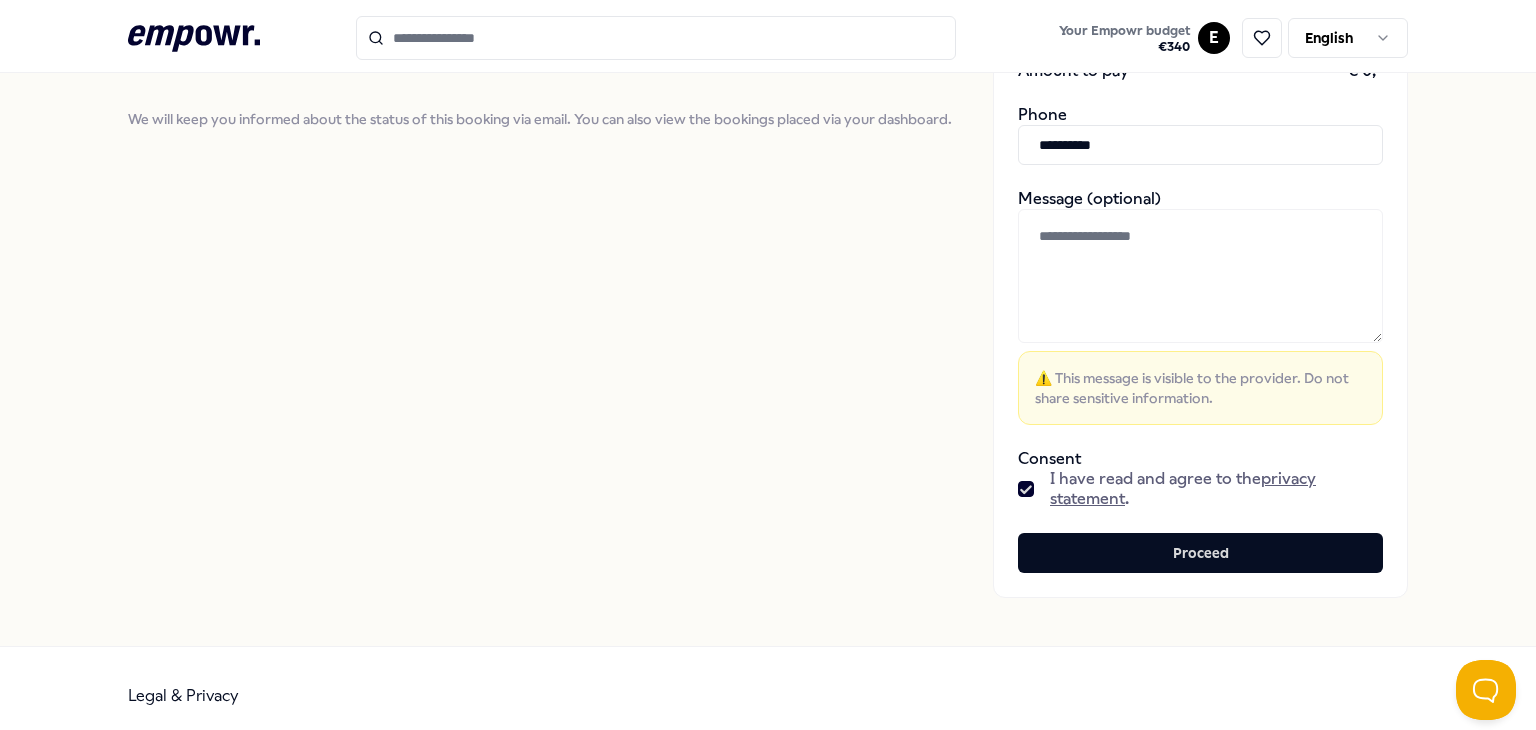 scroll, scrollTop: 437, scrollLeft: 0, axis: vertical 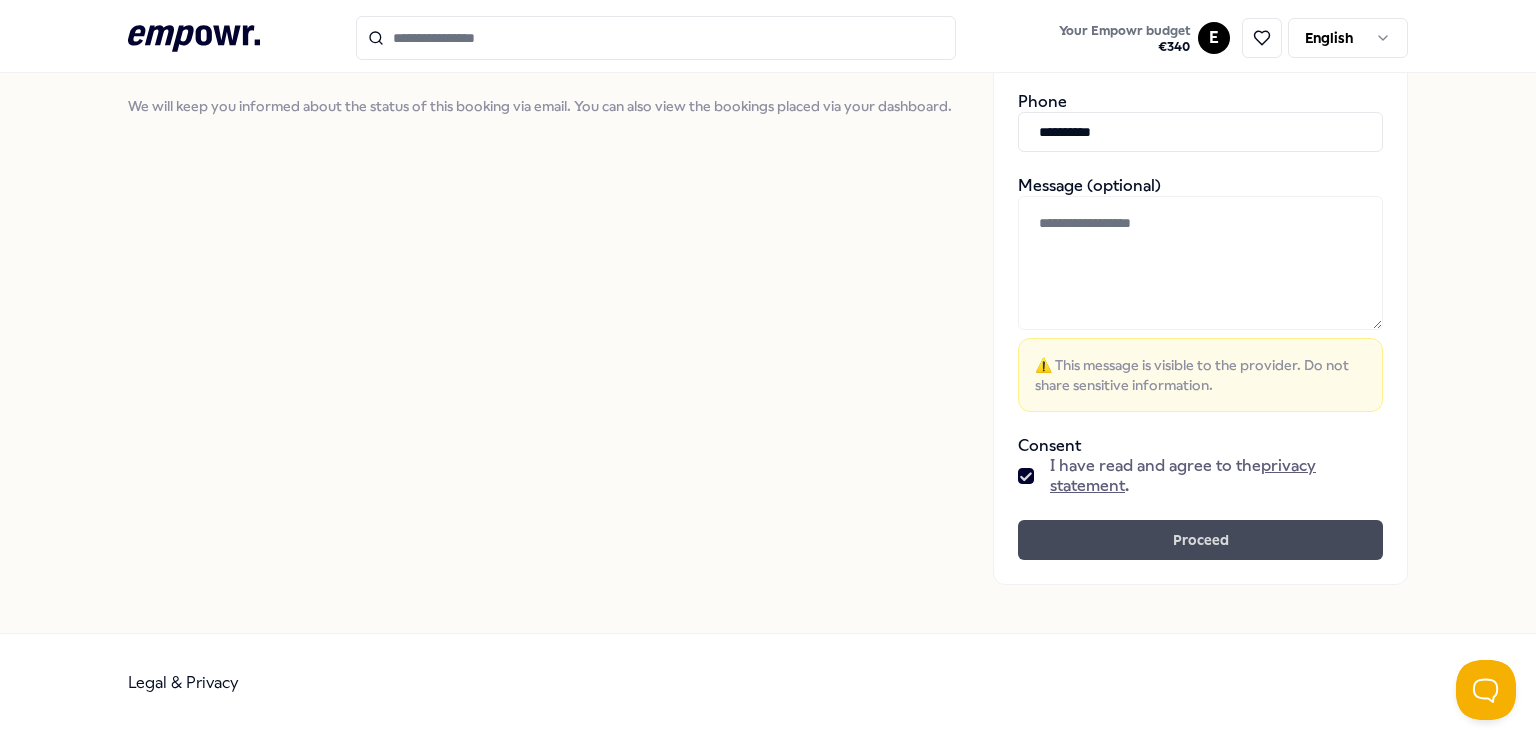 type on "**********" 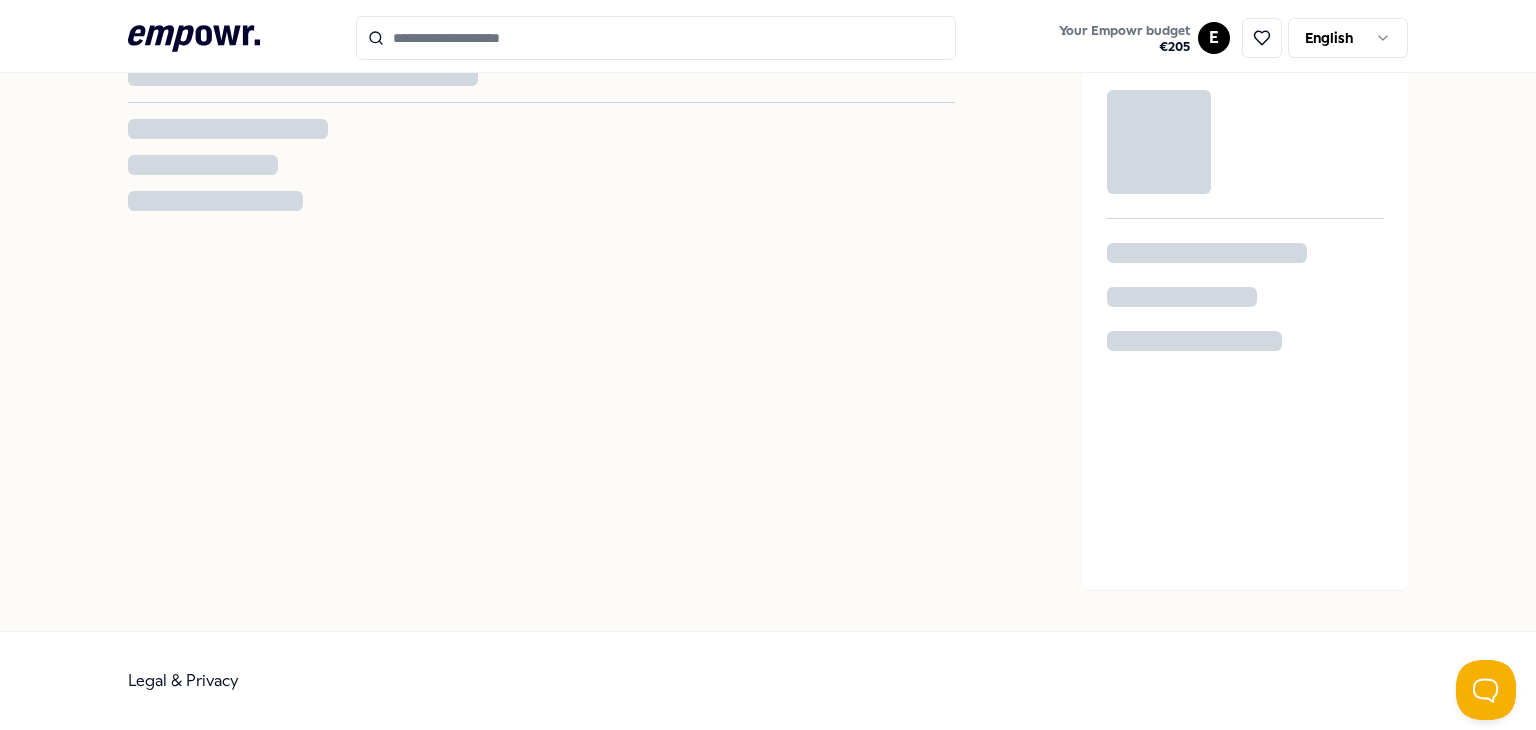 scroll, scrollTop: 0, scrollLeft: 0, axis: both 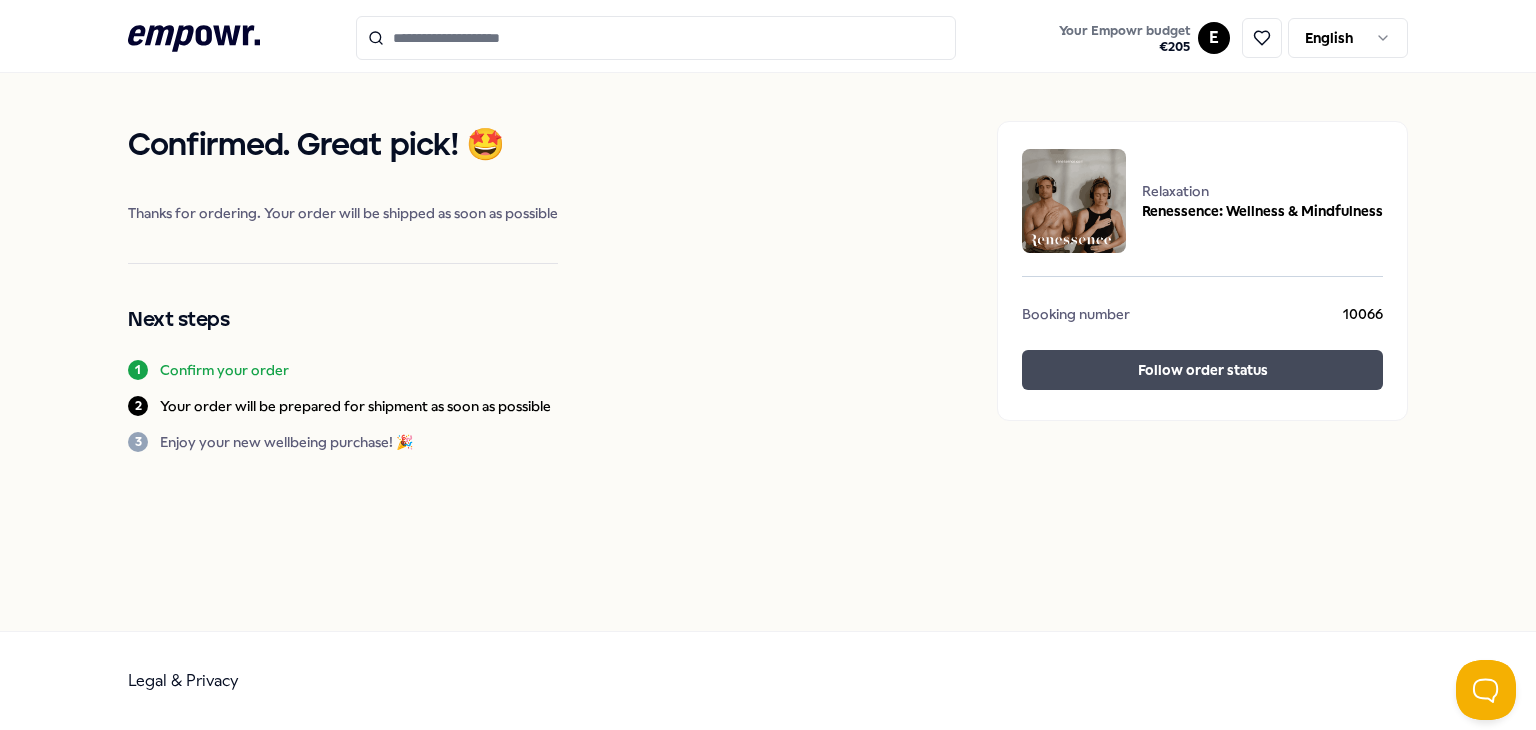 click on "Follow order status" at bounding box center [1202, 370] 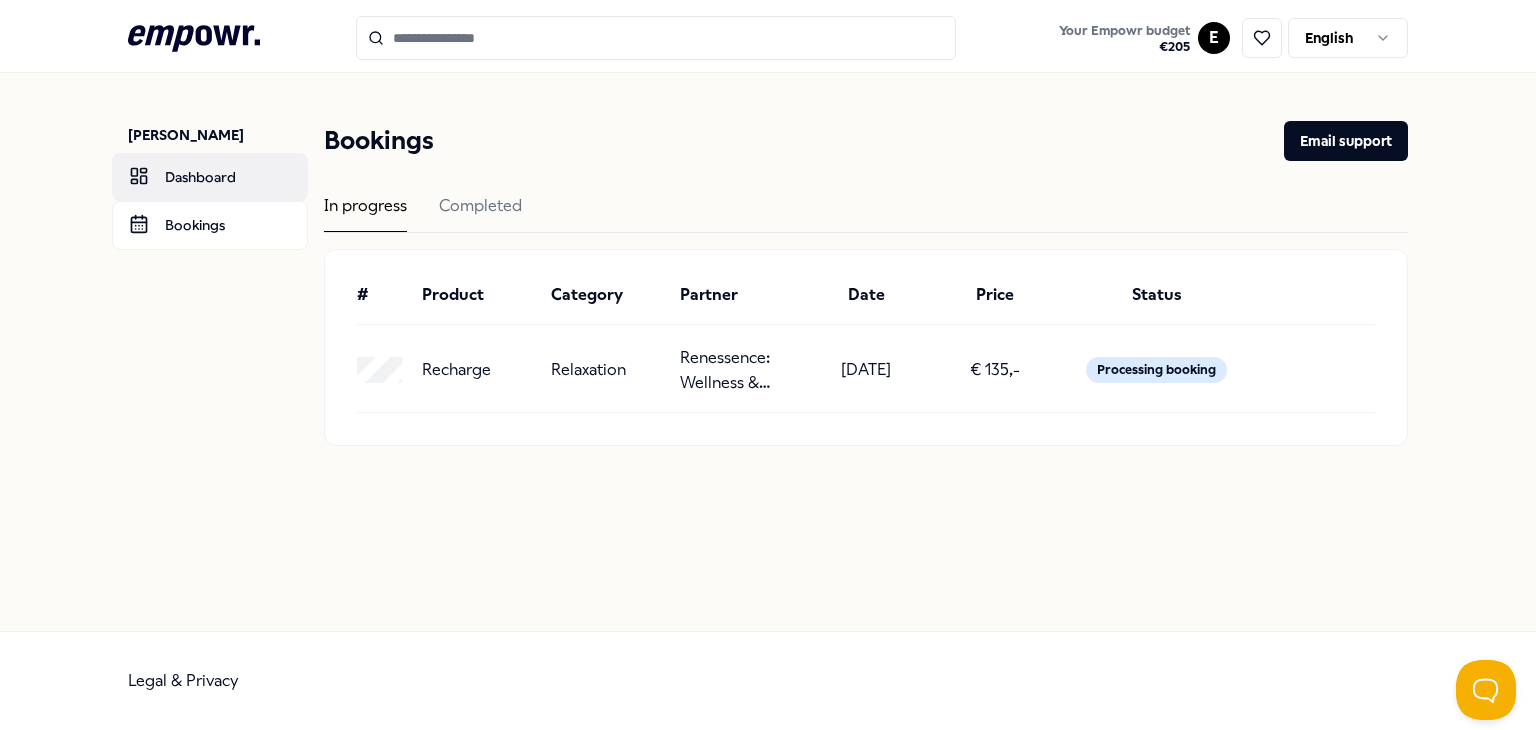 click on "Dashboard" at bounding box center [210, 177] 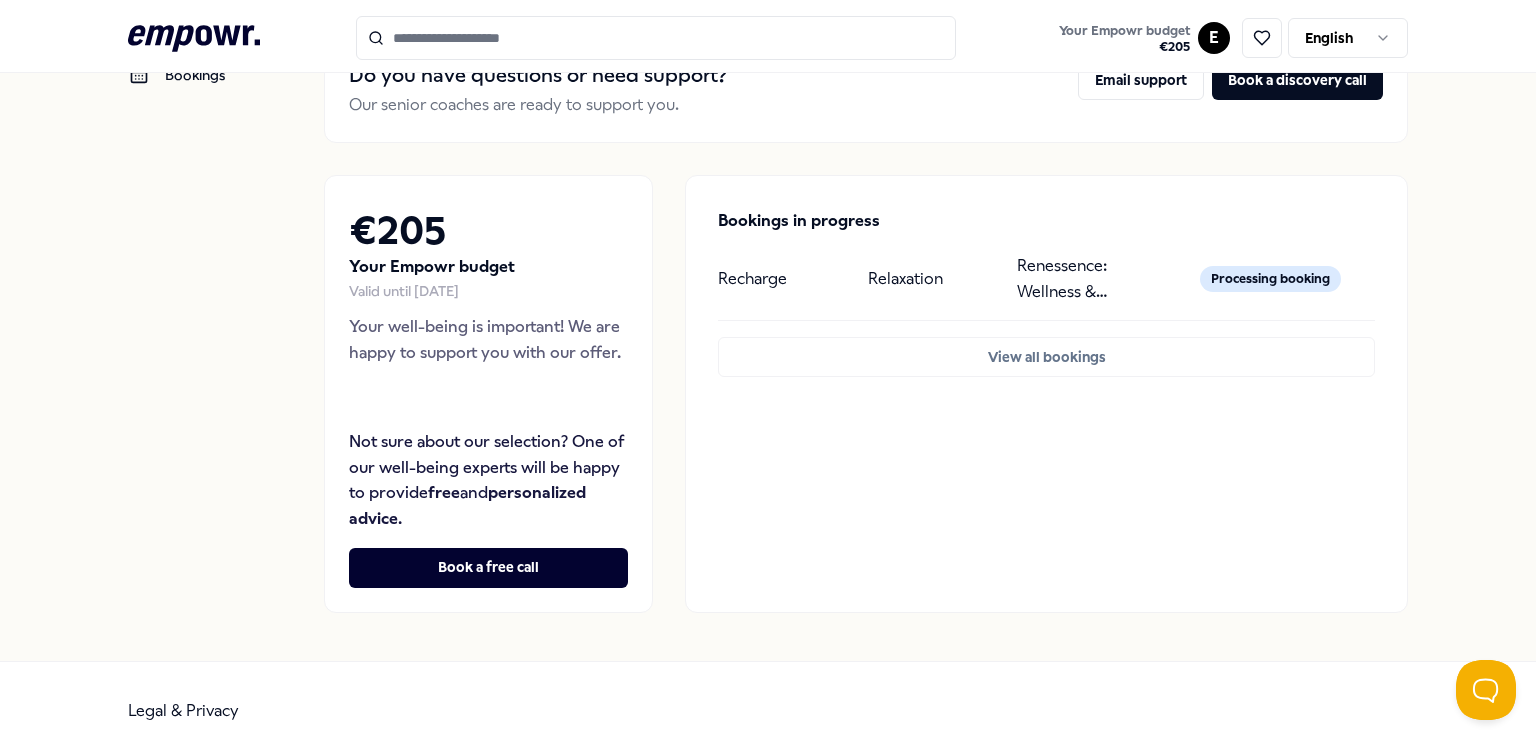 scroll, scrollTop: 0, scrollLeft: 0, axis: both 